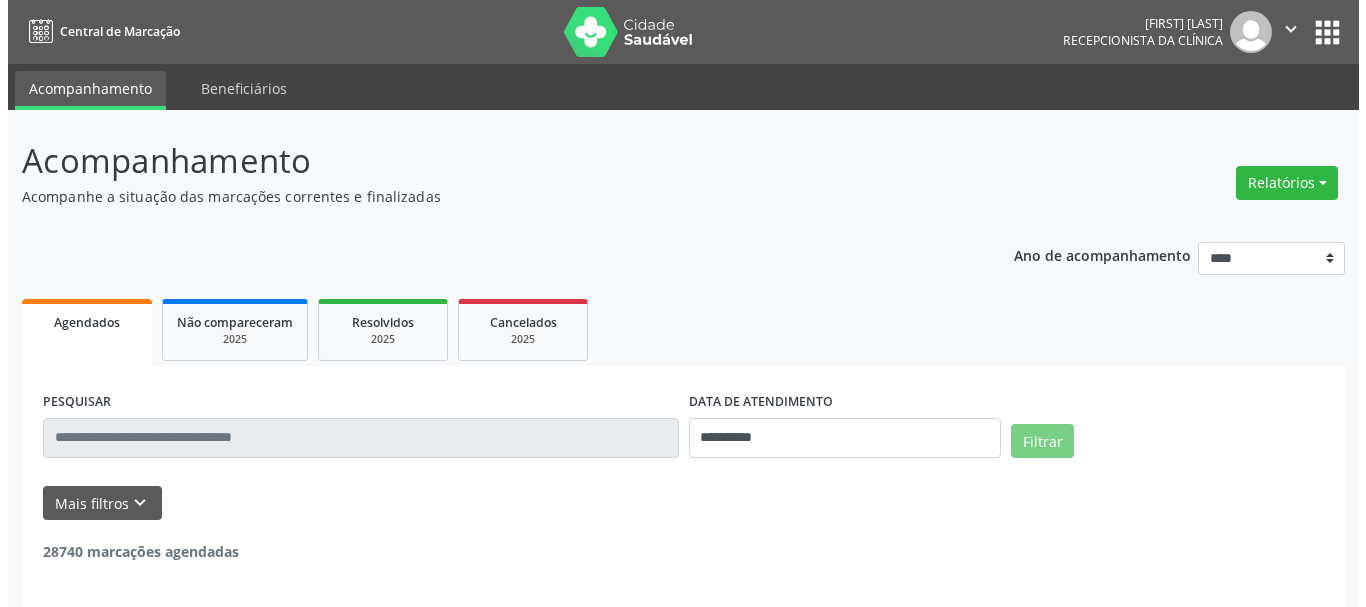 scroll, scrollTop: 0, scrollLeft: 0, axis: both 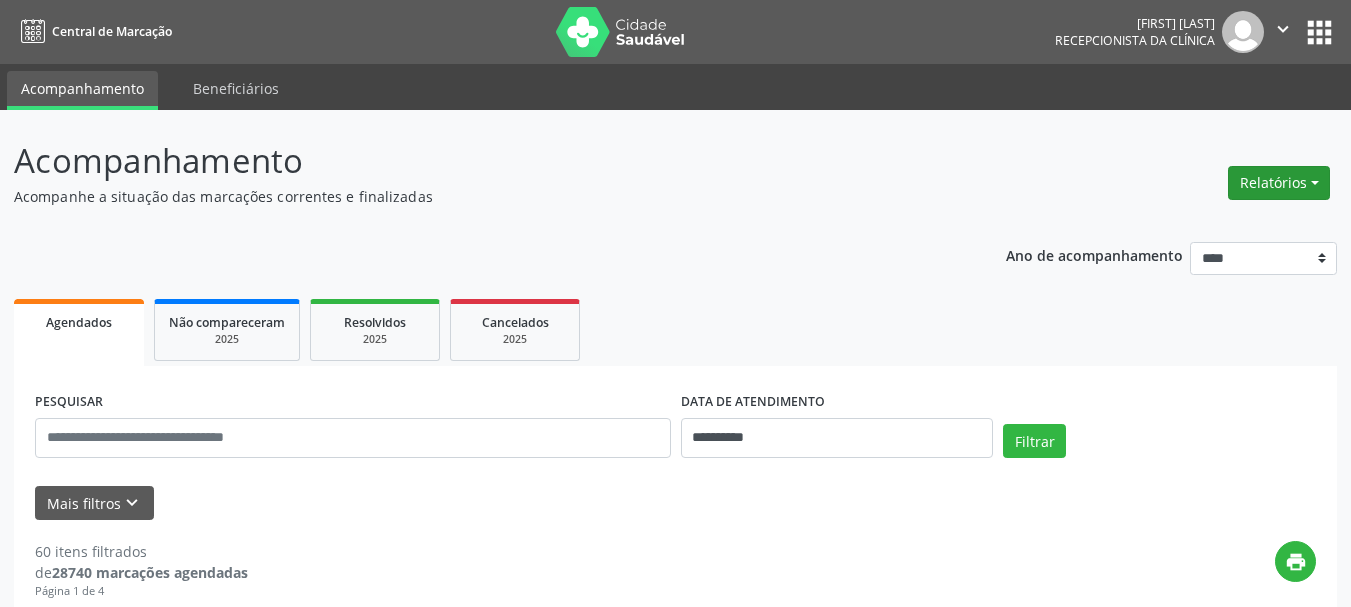 click on "Relatórios" at bounding box center [1279, 183] 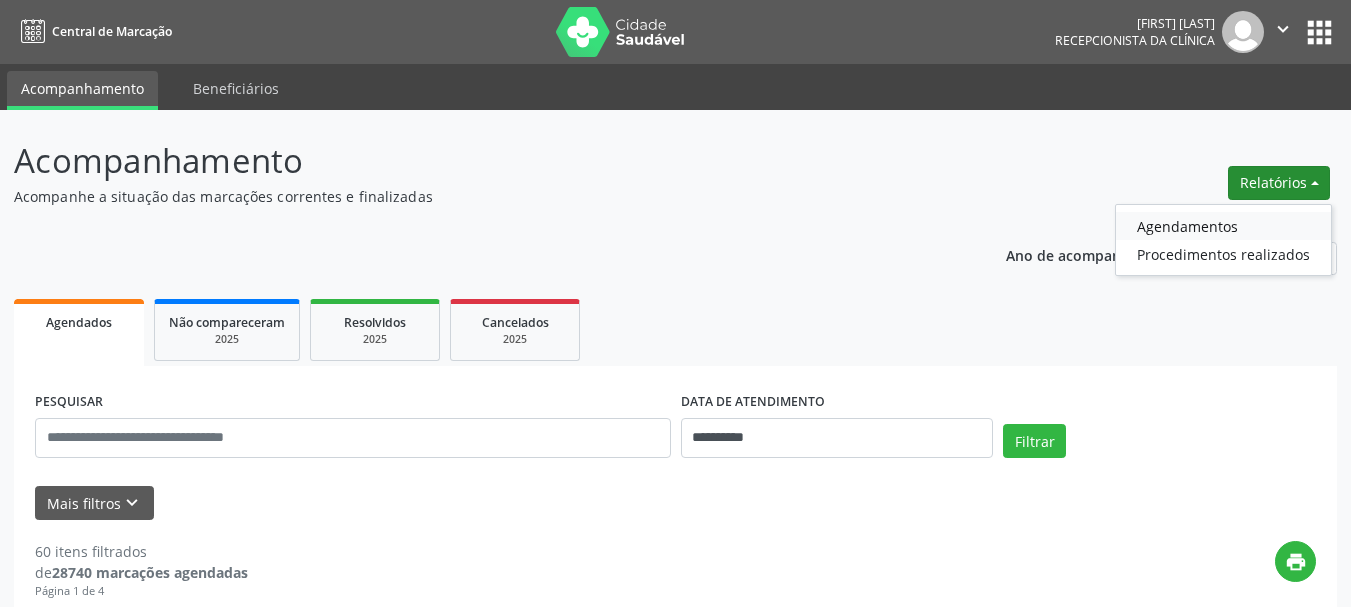 click on "Agendamentos" at bounding box center (1223, 226) 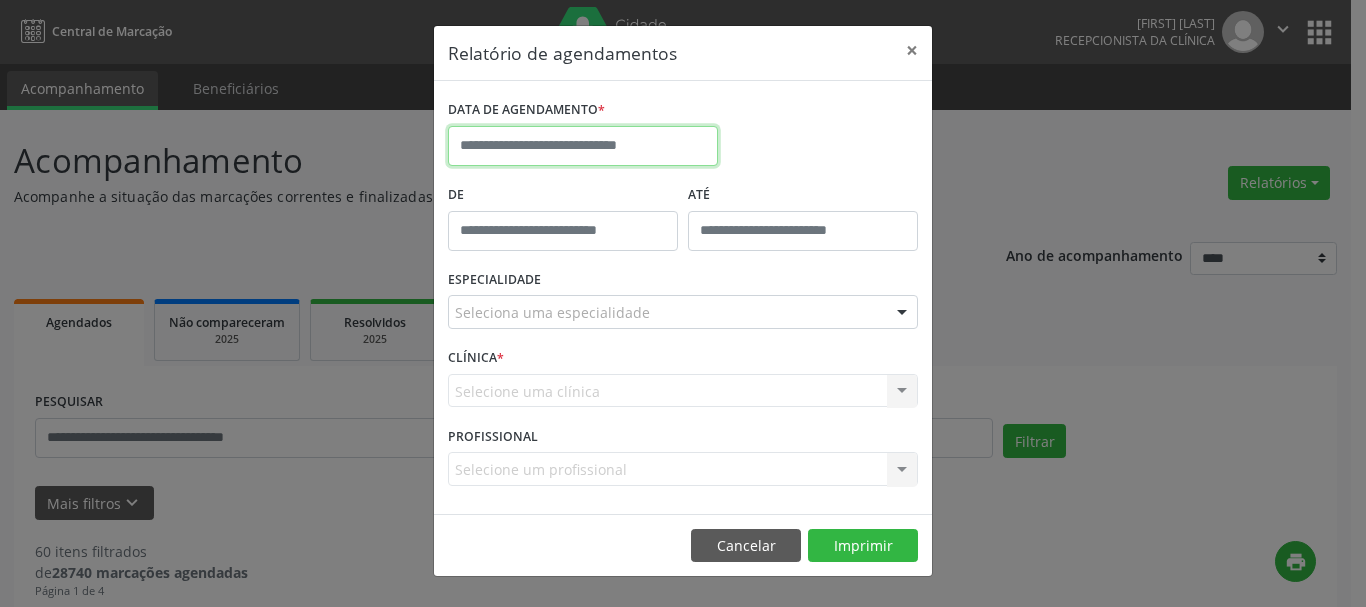 click at bounding box center [583, 146] 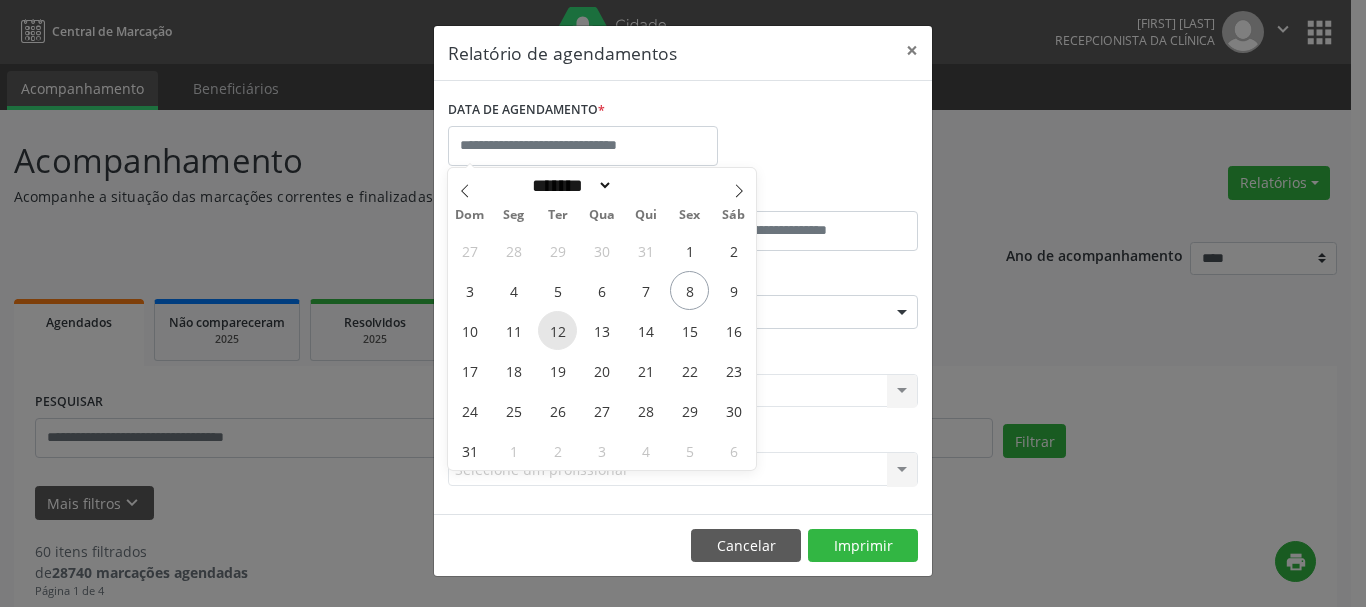click on "12" at bounding box center [557, 330] 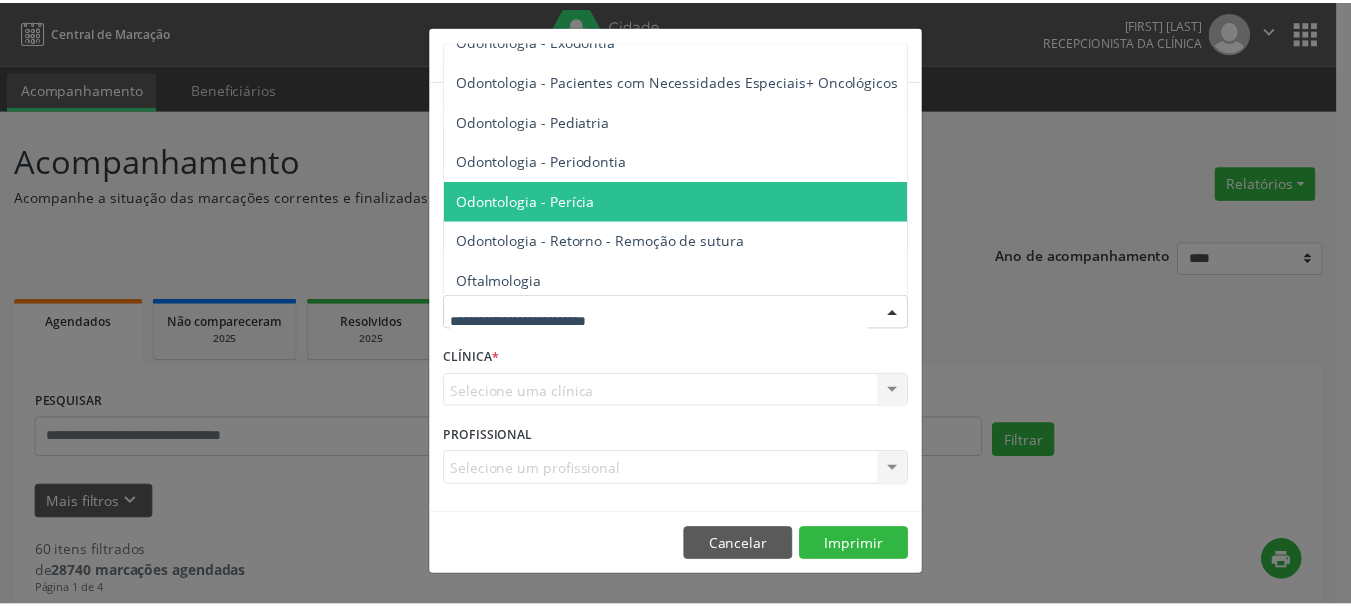 scroll, scrollTop: 2700, scrollLeft: 0, axis: vertical 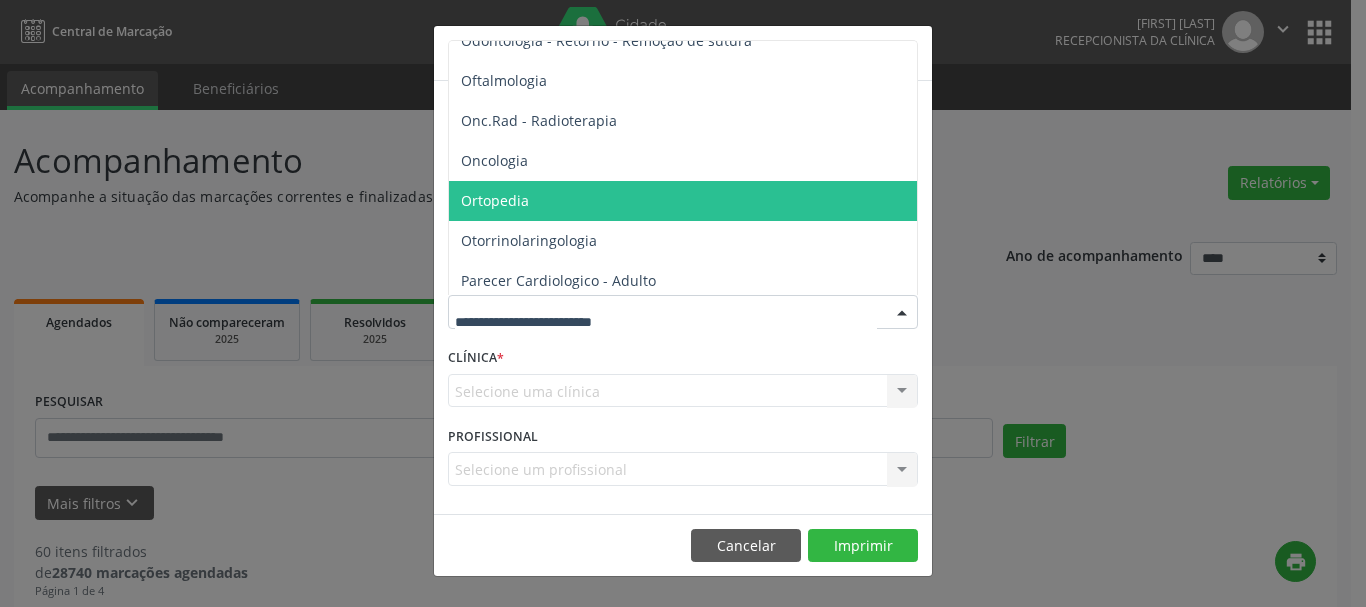 click on "Ortopedia" at bounding box center [684, 201] 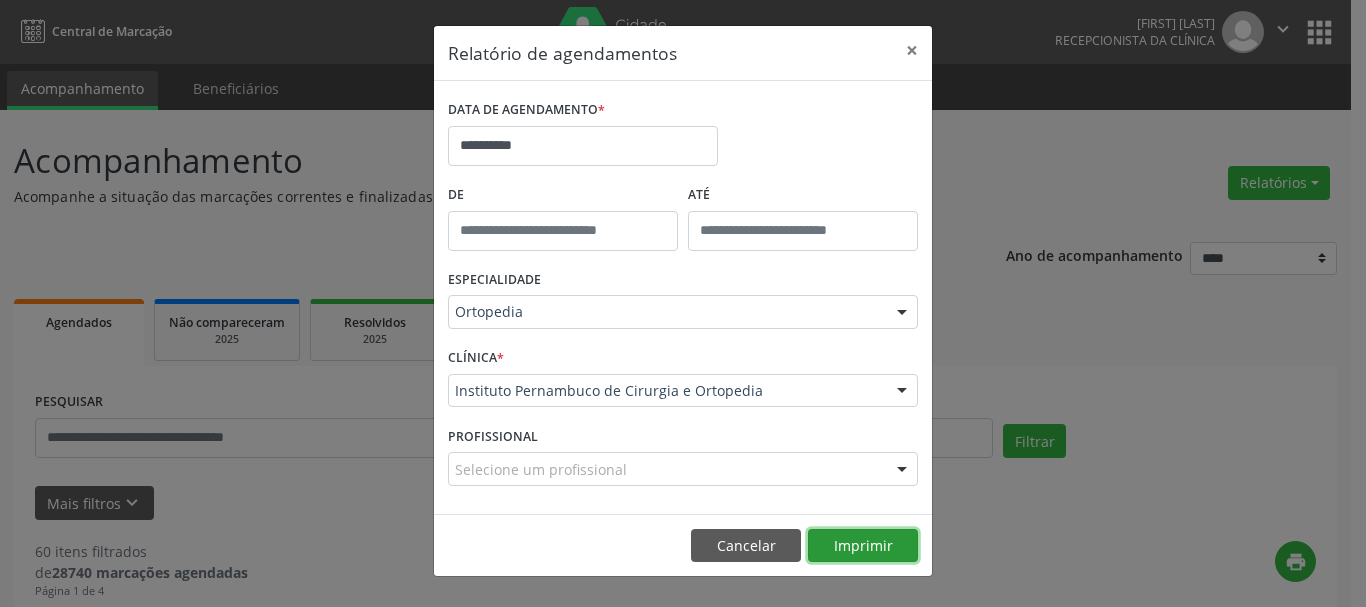 click on "Imprimir" at bounding box center [863, 546] 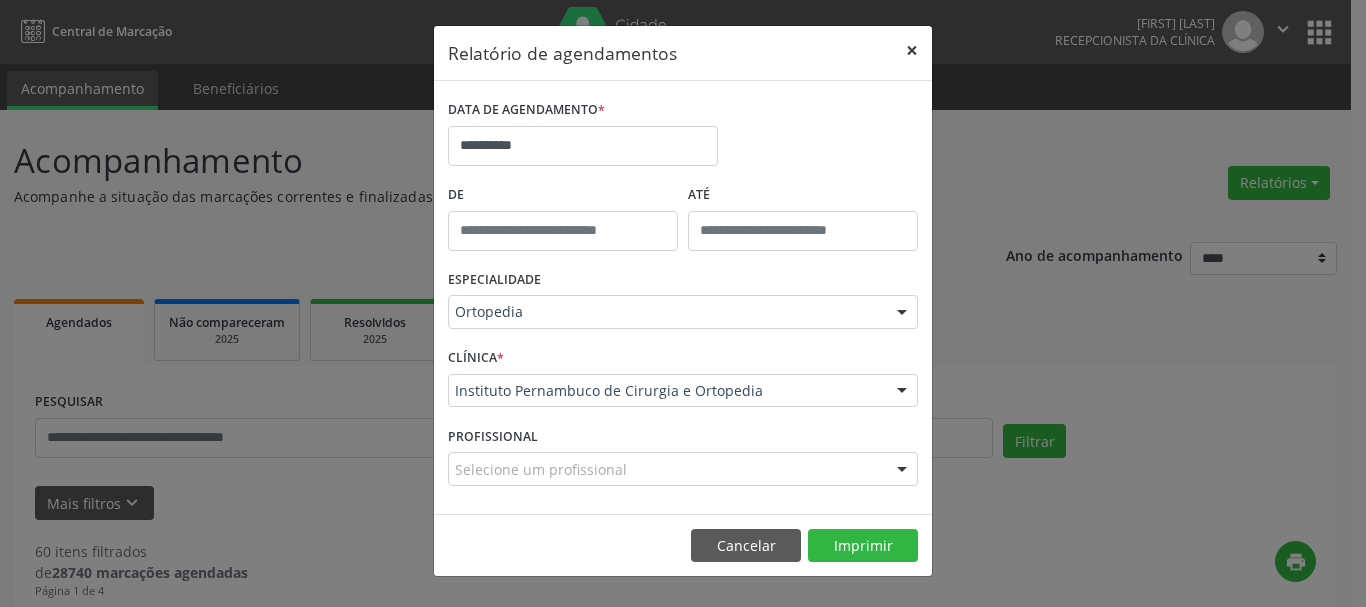 click on "×" at bounding box center [912, 50] 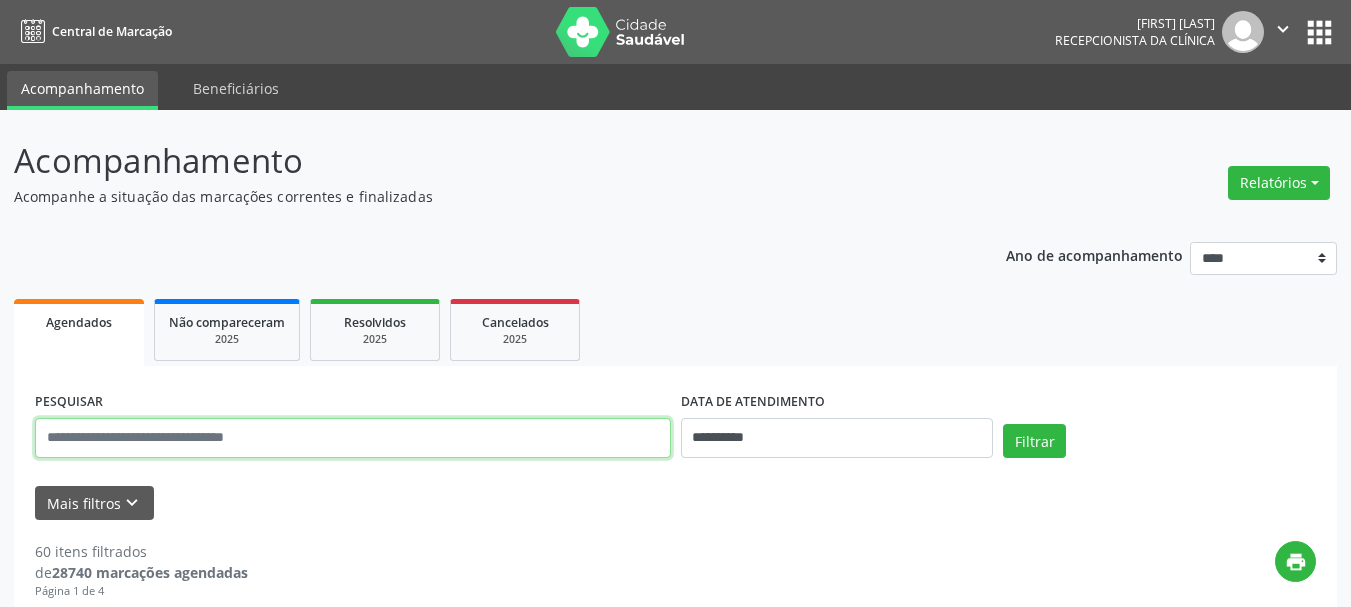 click at bounding box center [353, 438] 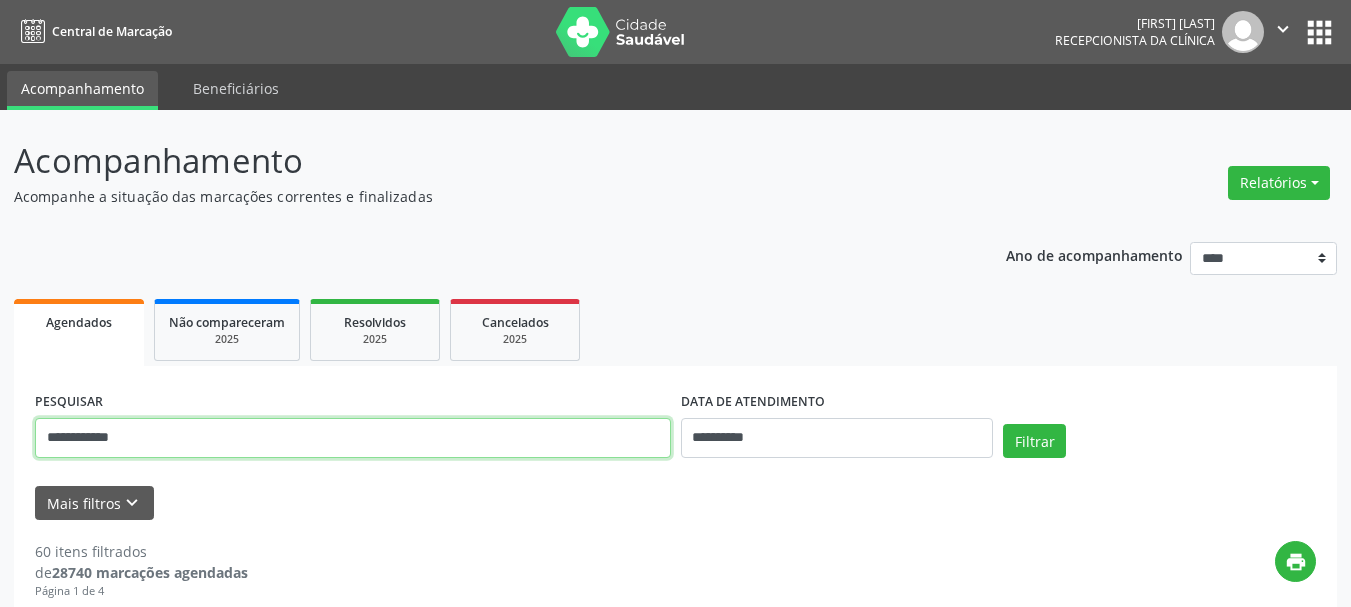 type on "**********" 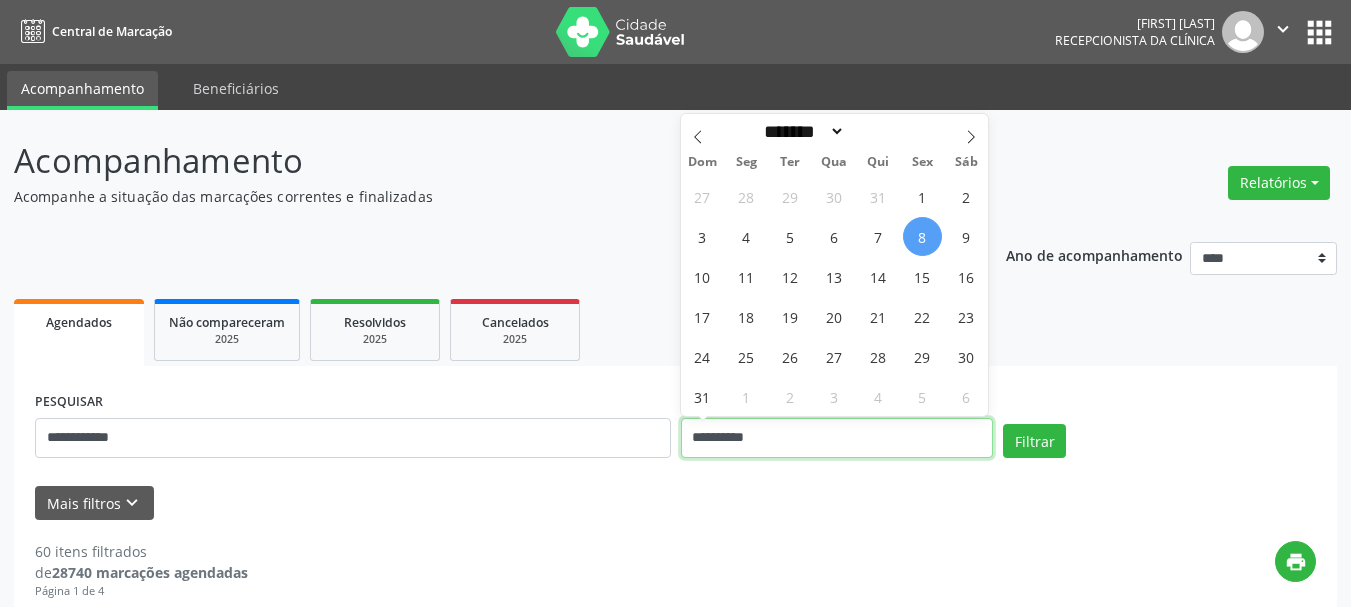 click on "**********" at bounding box center (837, 438) 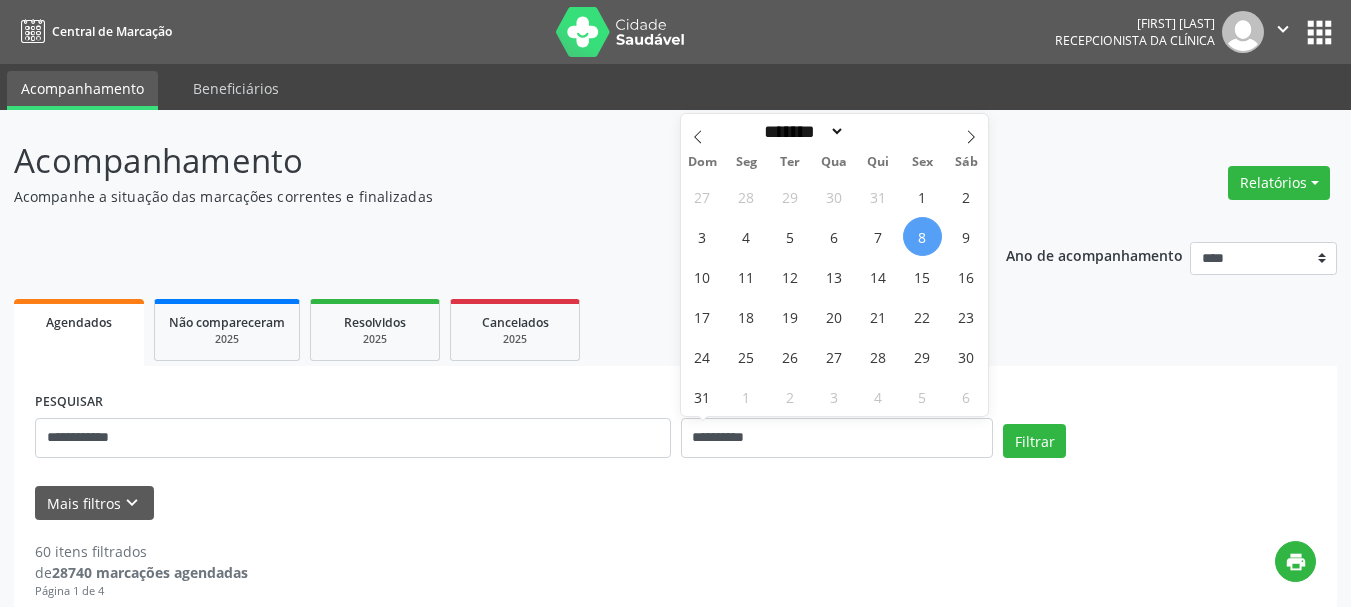 click on "8" at bounding box center [922, 236] 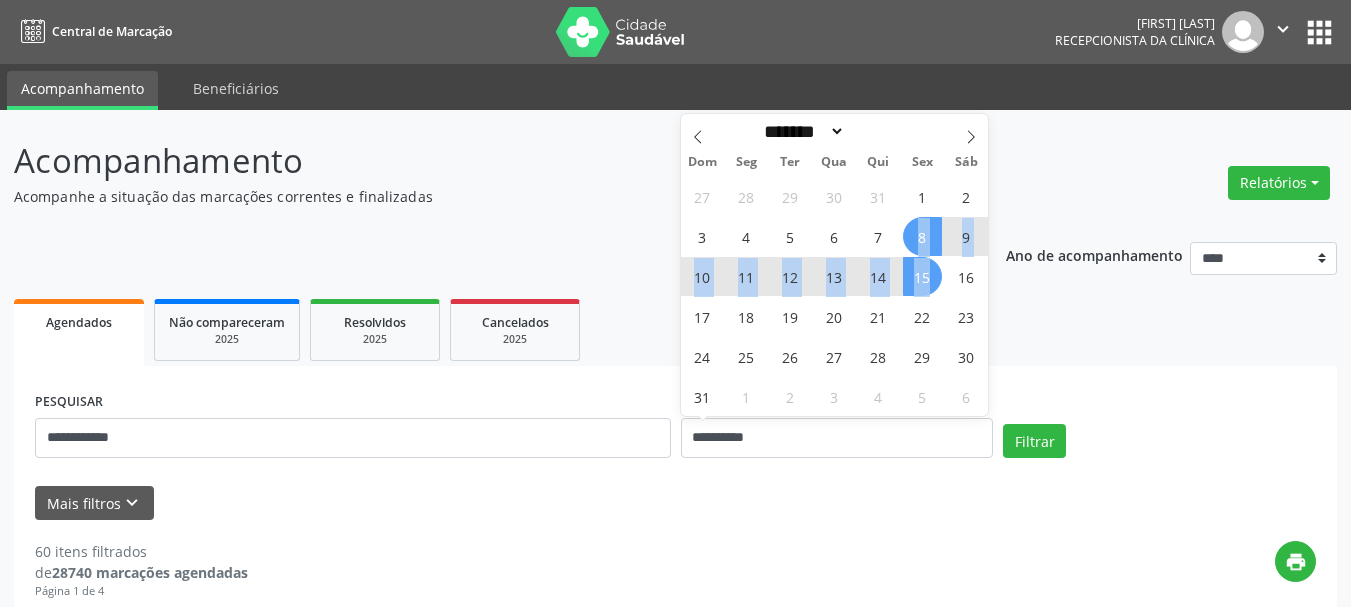 drag, startPoint x: 921, startPoint y: 234, endPoint x: 916, endPoint y: 286, distance: 52.23983 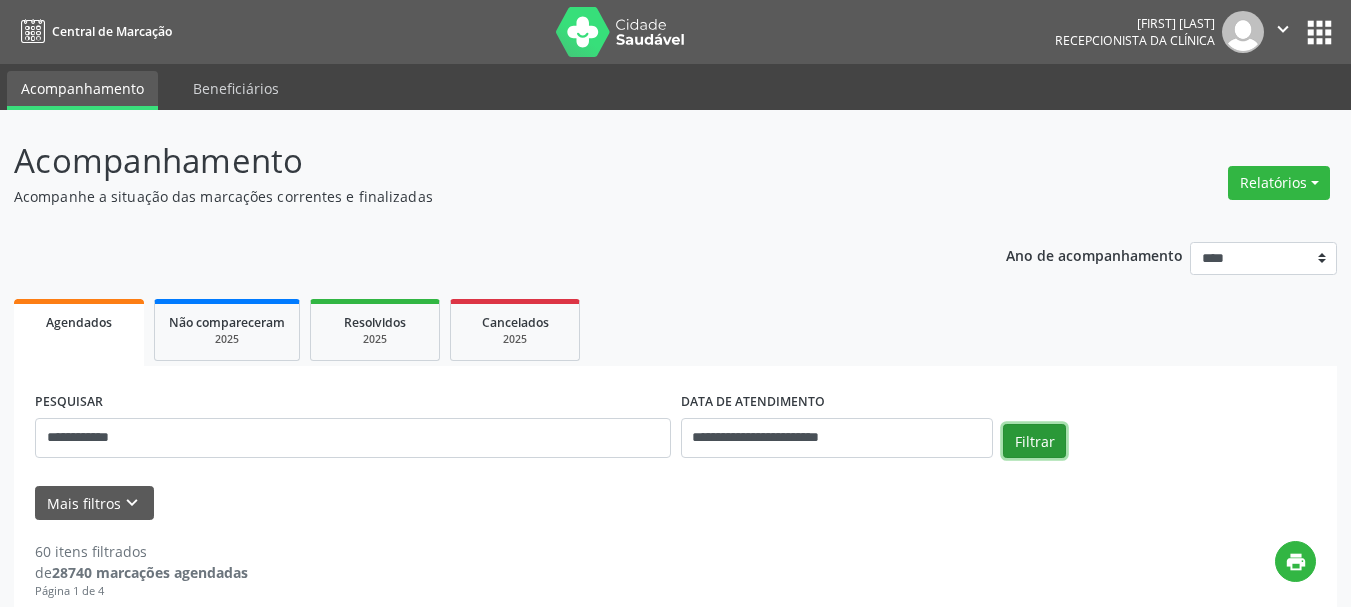 click on "Filtrar" at bounding box center (1034, 441) 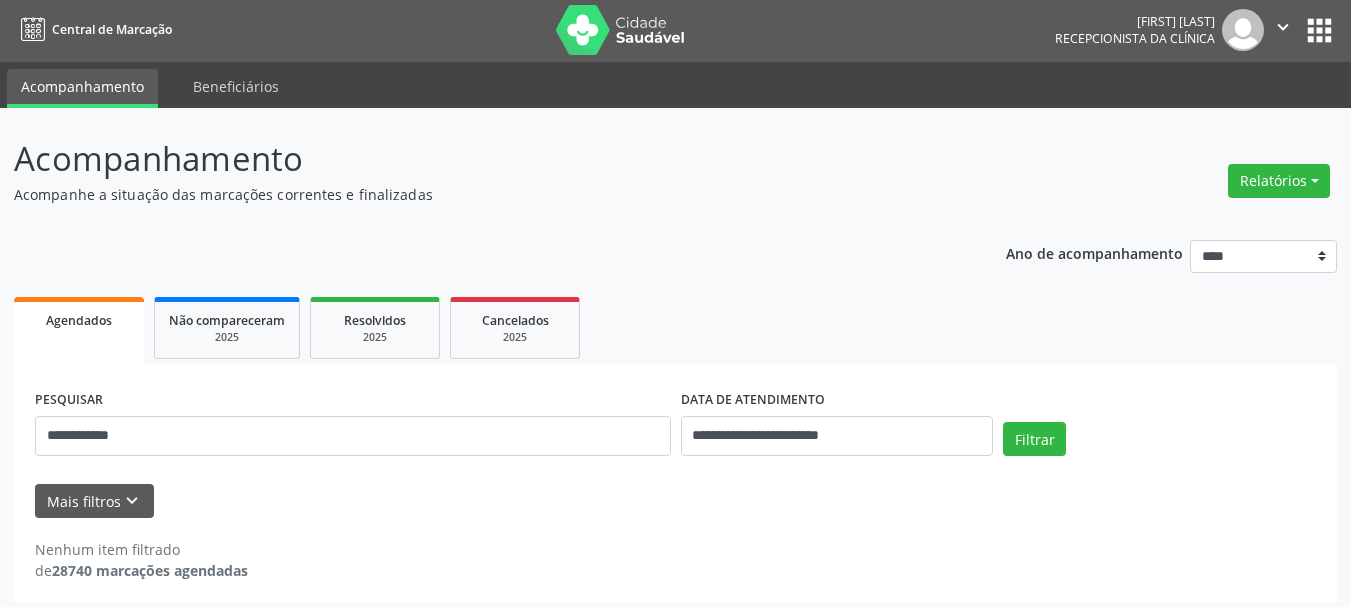 scroll, scrollTop: 0, scrollLeft: 0, axis: both 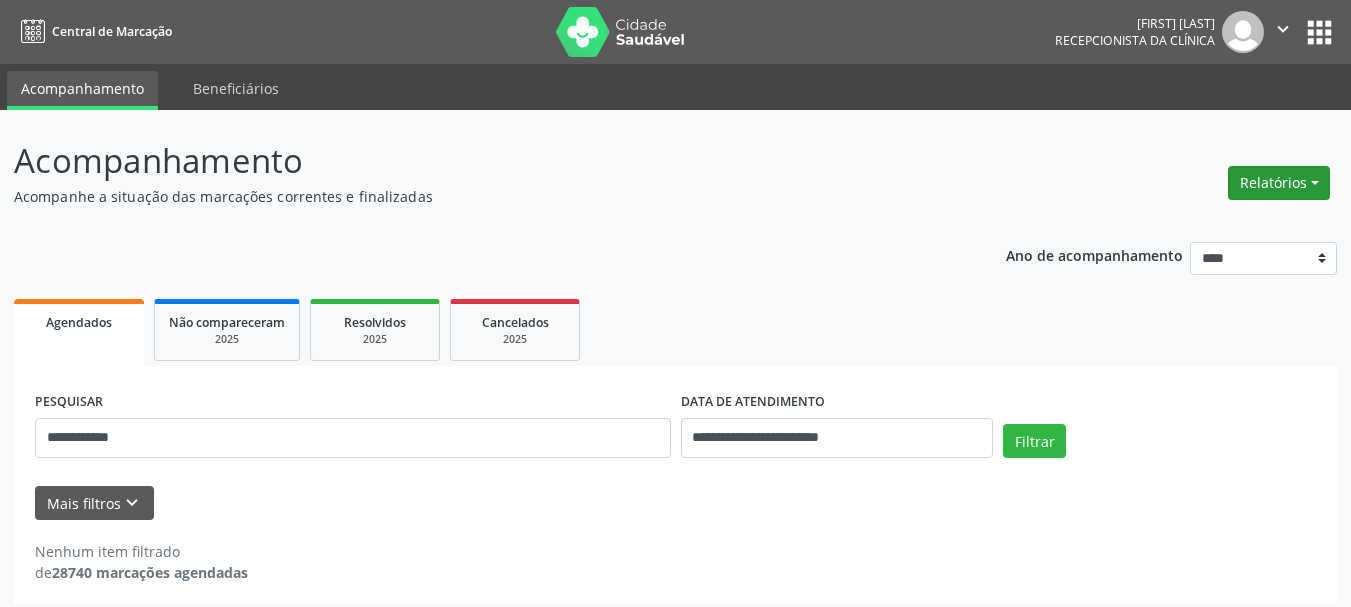 click on "Relatórios" at bounding box center [1279, 183] 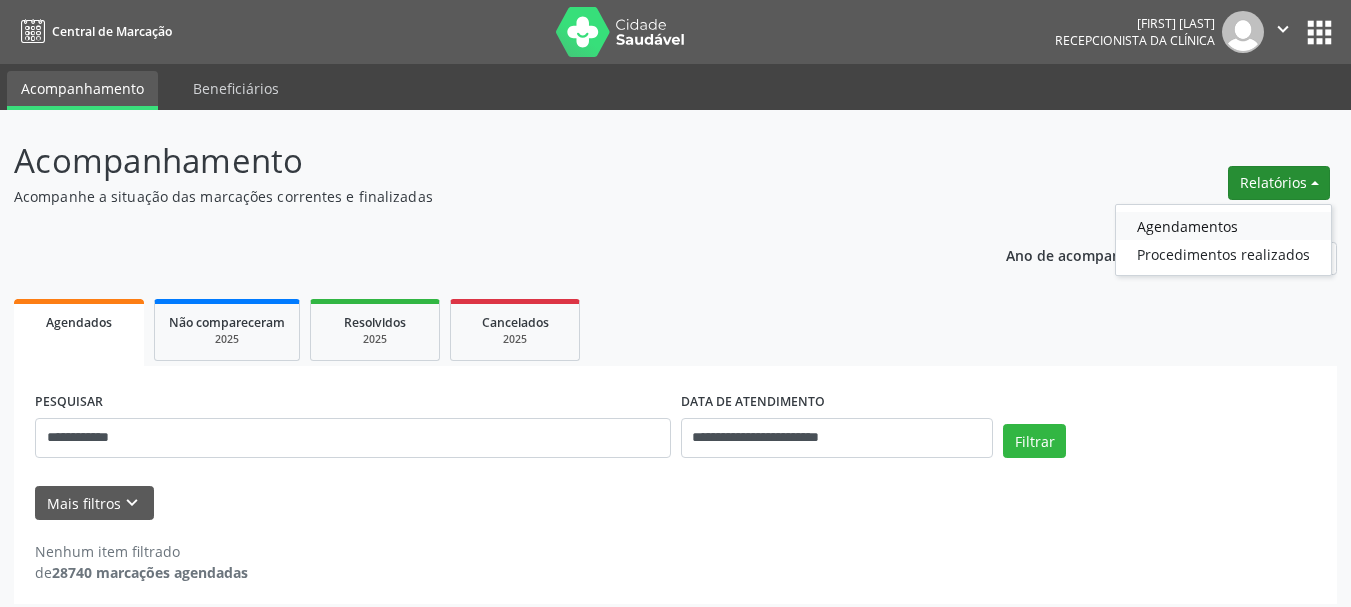 click on "Agendamentos" at bounding box center [1223, 226] 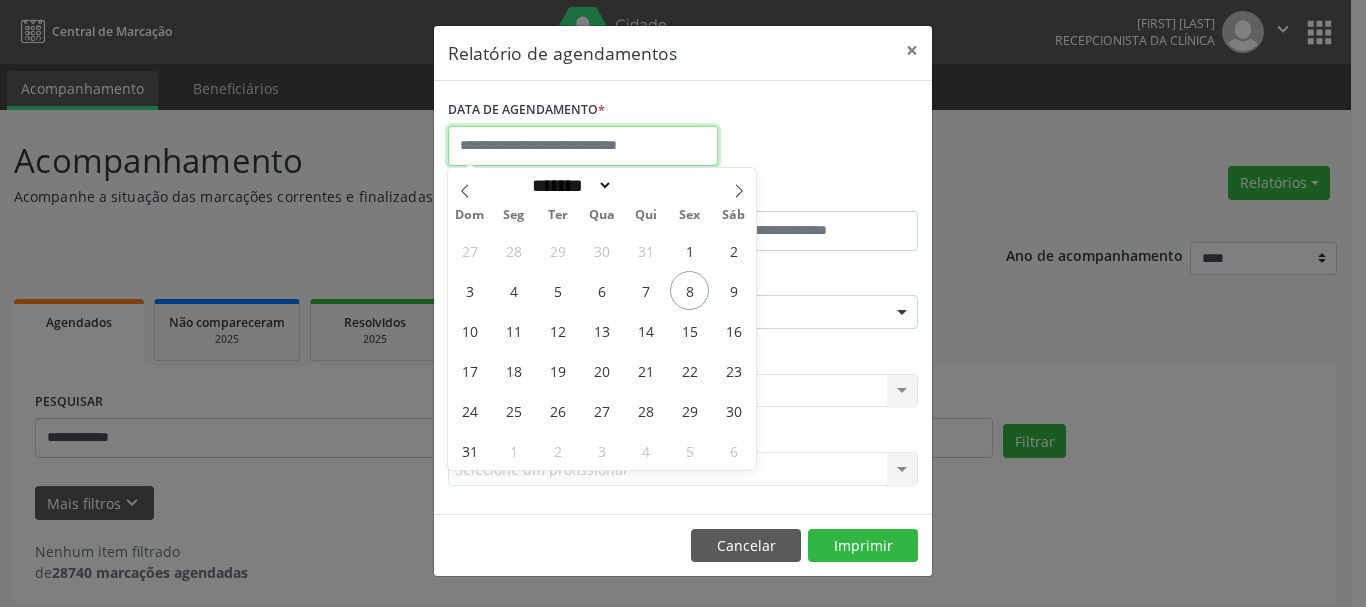 click at bounding box center (583, 146) 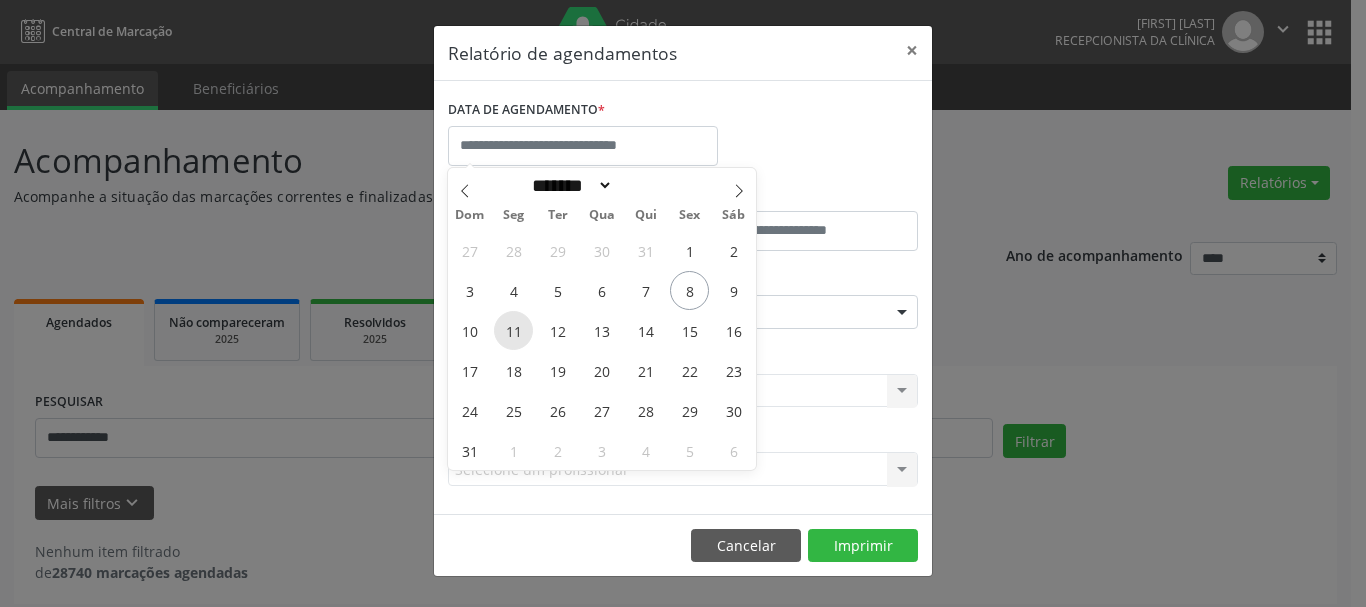 click on "11" at bounding box center [513, 330] 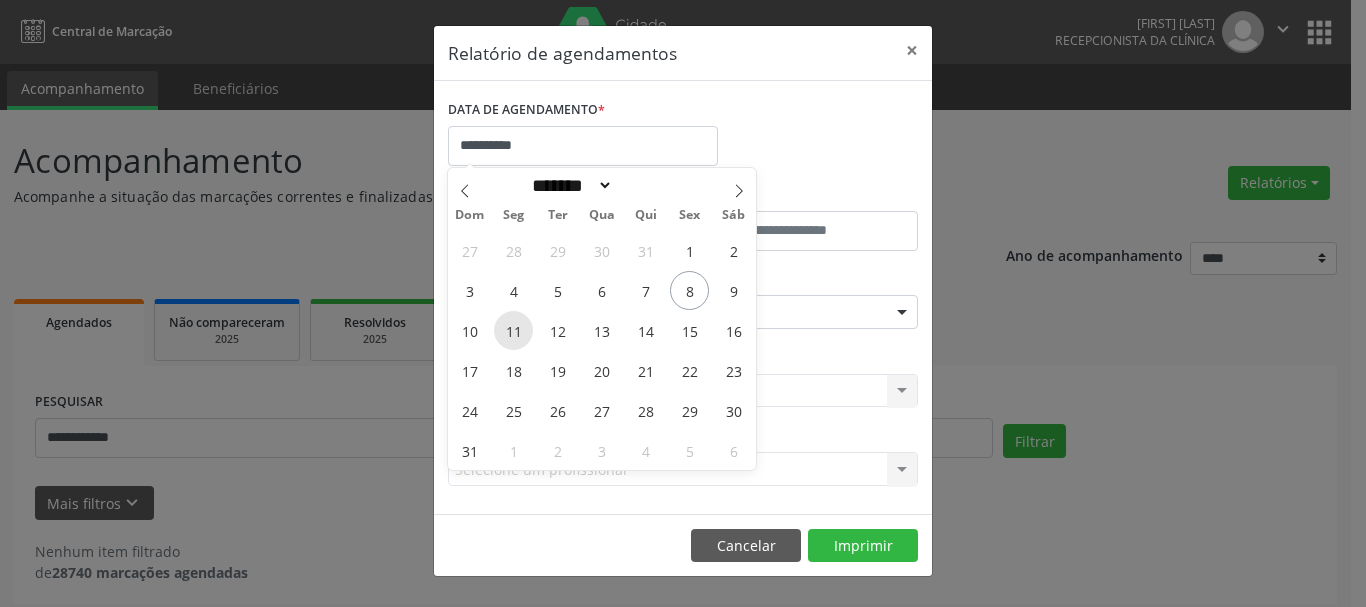 select on "*" 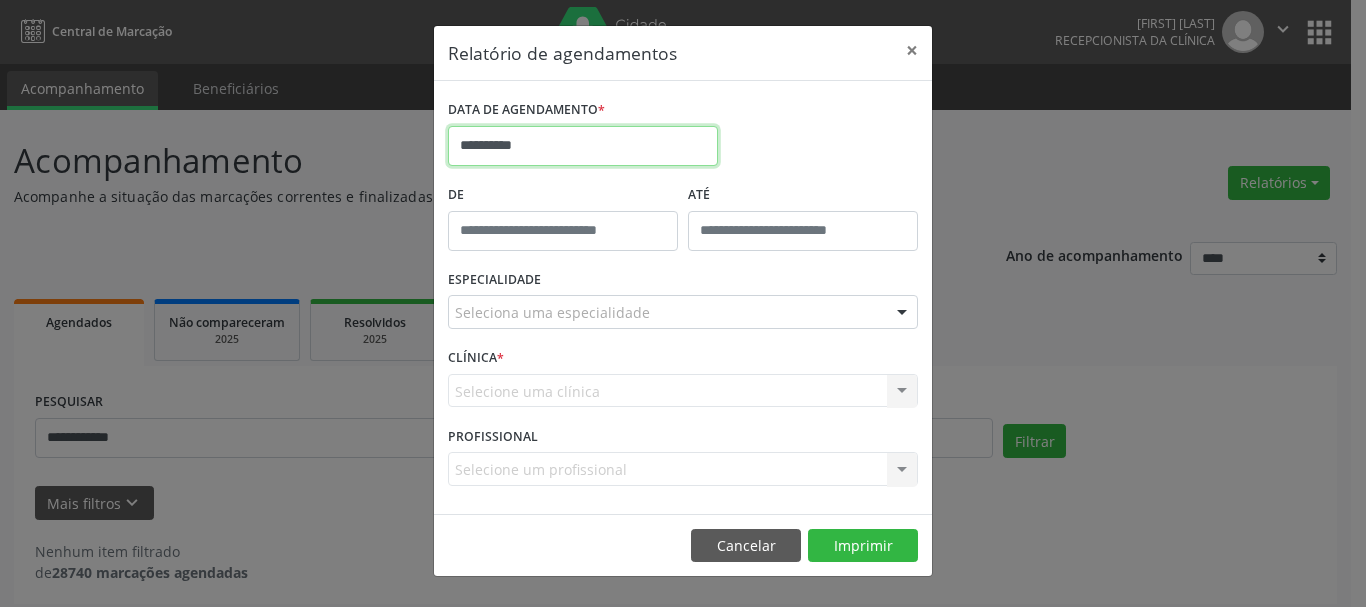 click on "**********" at bounding box center (583, 146) 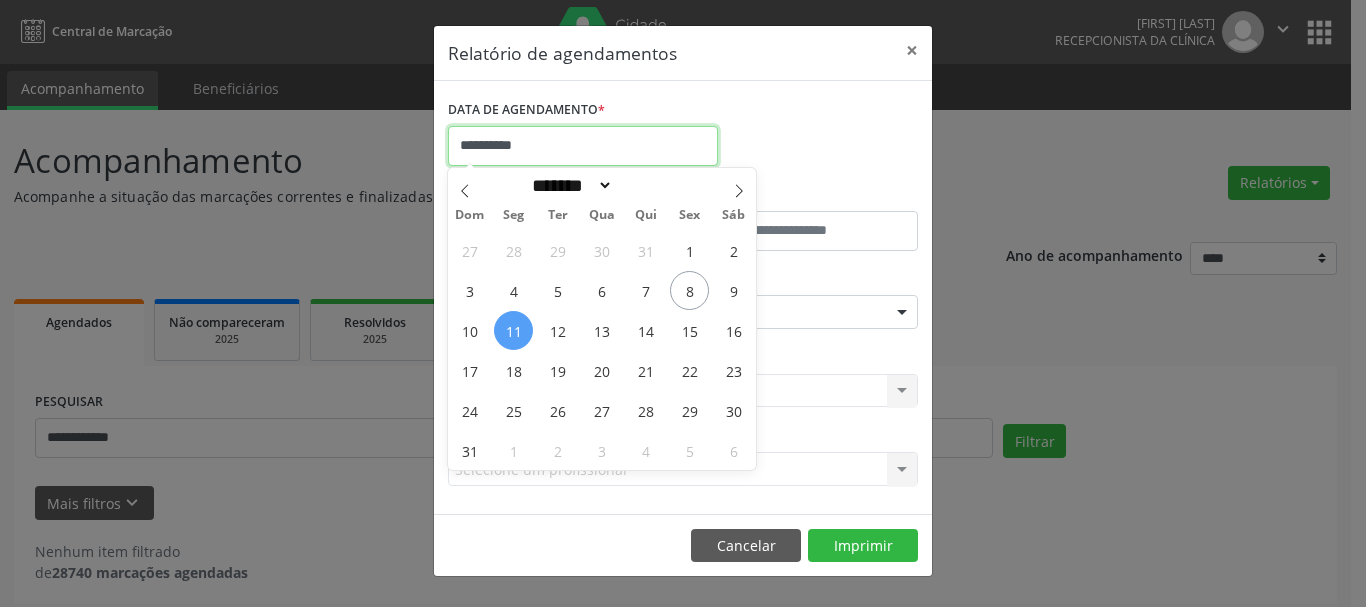 click on "**********" at bounding box center (583, 146) 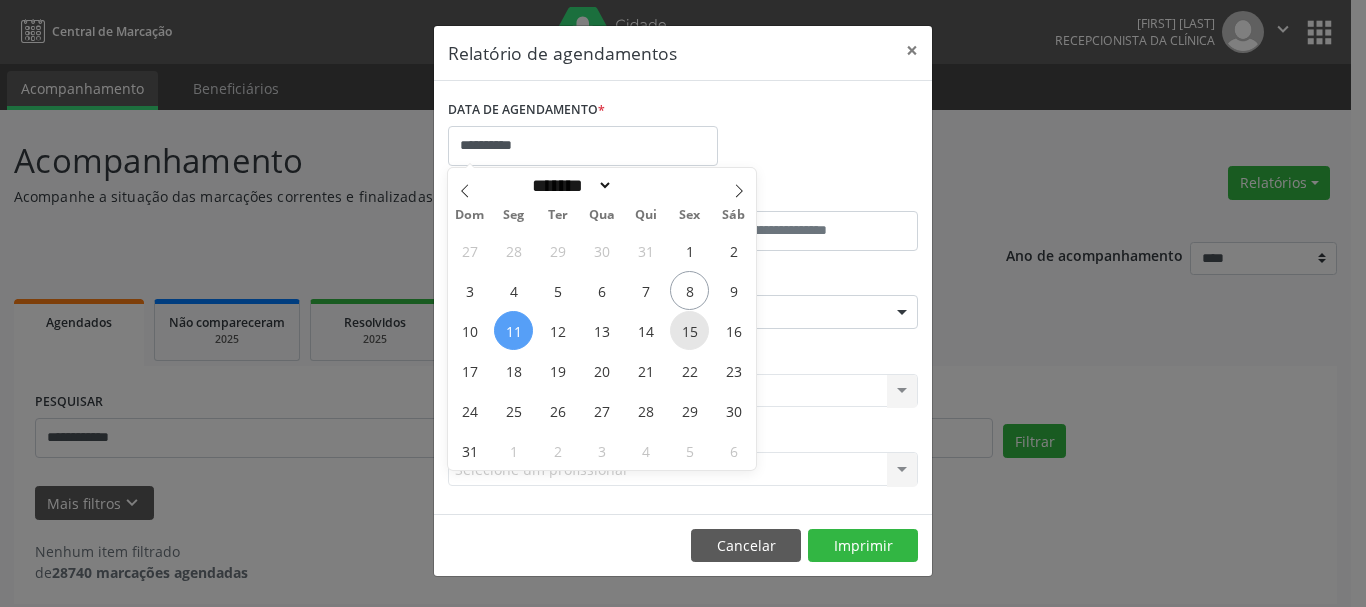 drag, startPoint x: 503, startPoint y: 325, endPoint x: 674, endPoint y: 323, distance: 171.01169 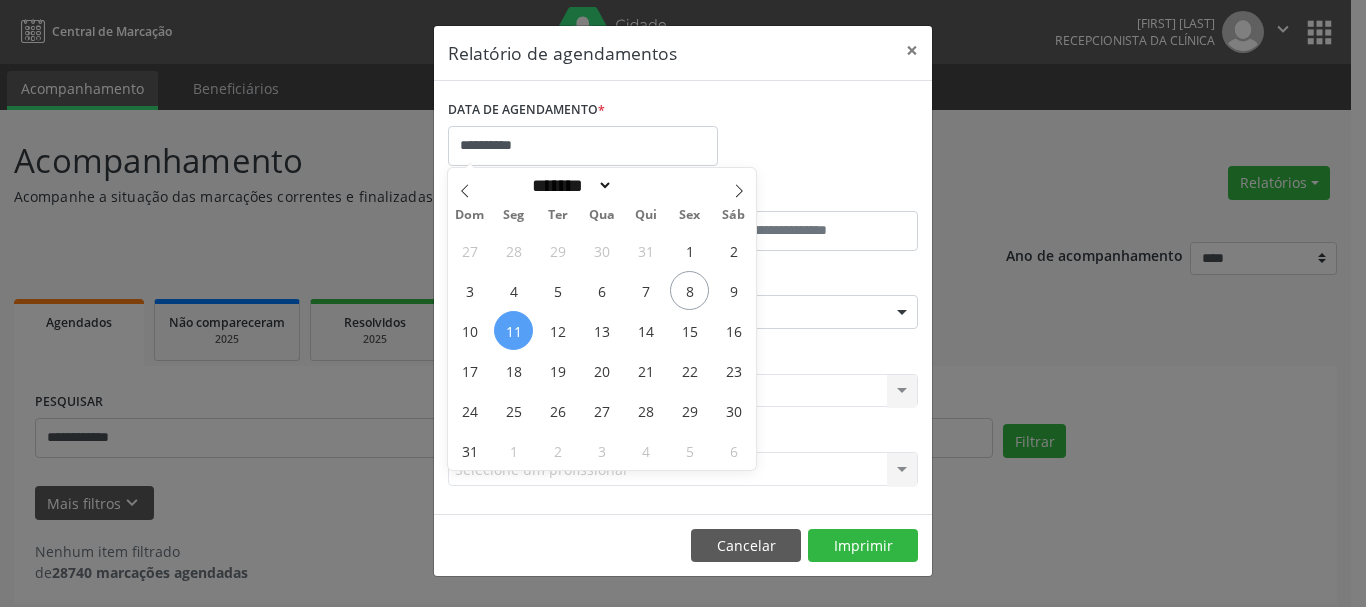 click on "11" at bounding box center [513, 330] 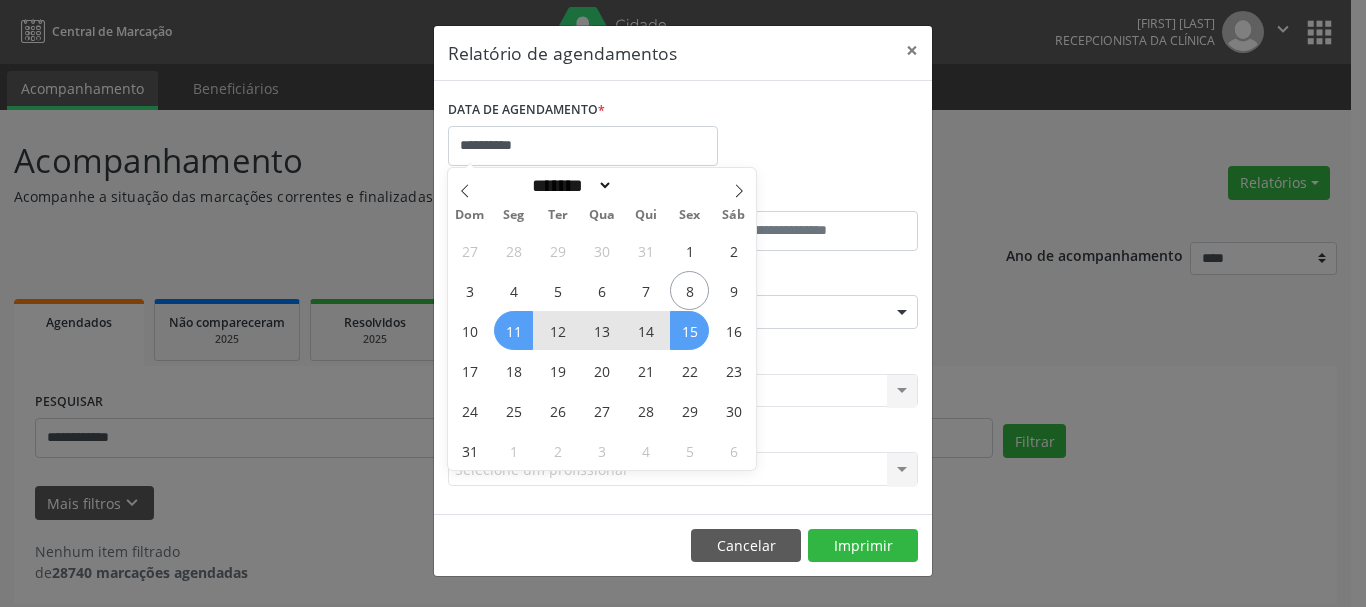 click on "27 28 29 30 31 1 2 3 4 5 6 7 8 9 10 11 12 13 14 15 16 17 18 19 20 21 22 23 24 25 26 27 28 29 30 31 1 2 3 4 5 6" at bounding box center (602, 350) 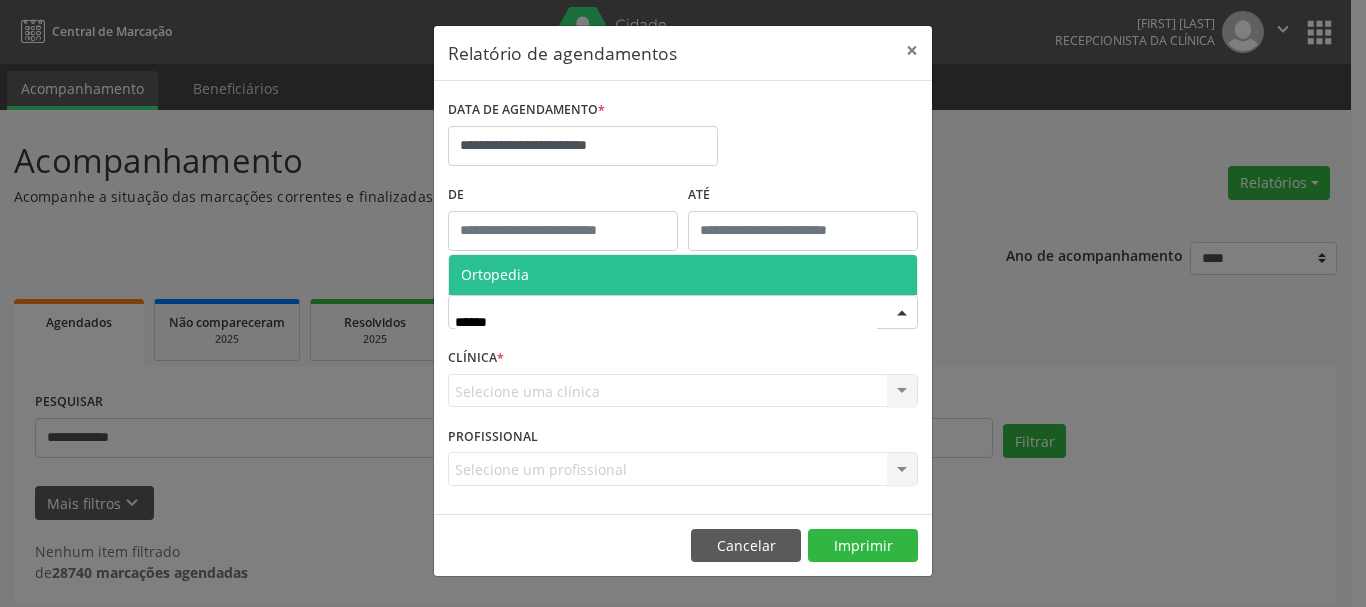 type on "*******" 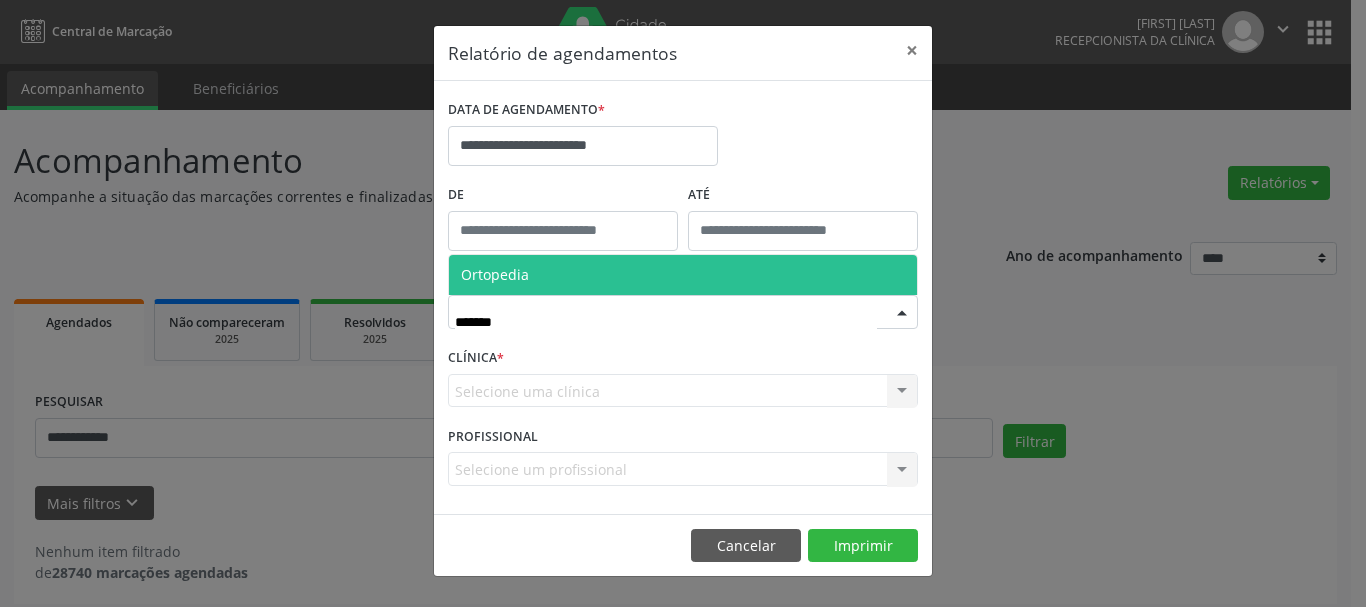 click on "Ortopedia" at bounding box center (495, 274) 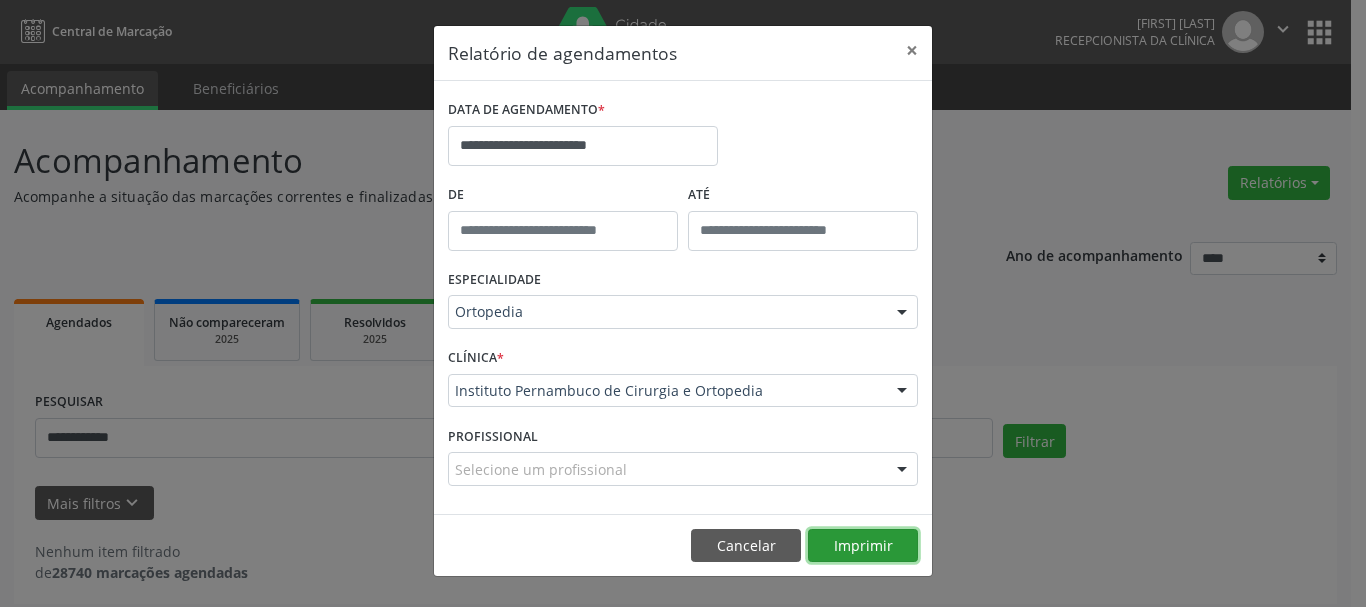 click on "Imprimir" at bounding box center (863, 546) 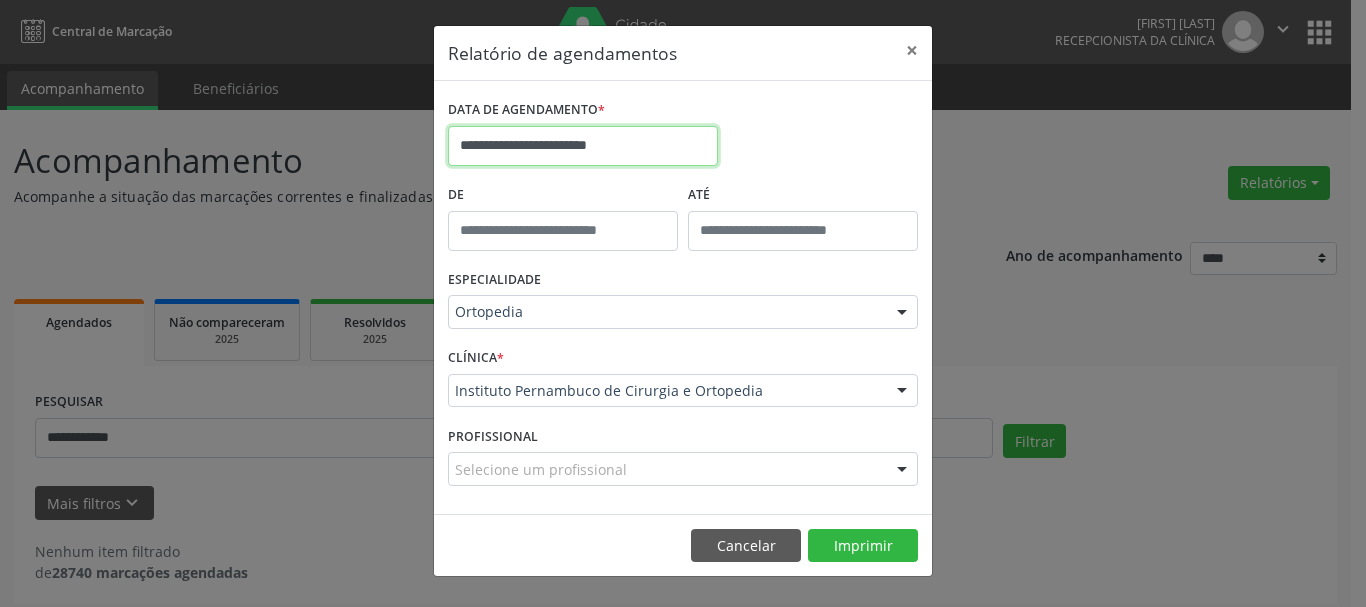 click on "**********" at bounding box center (583, 146) 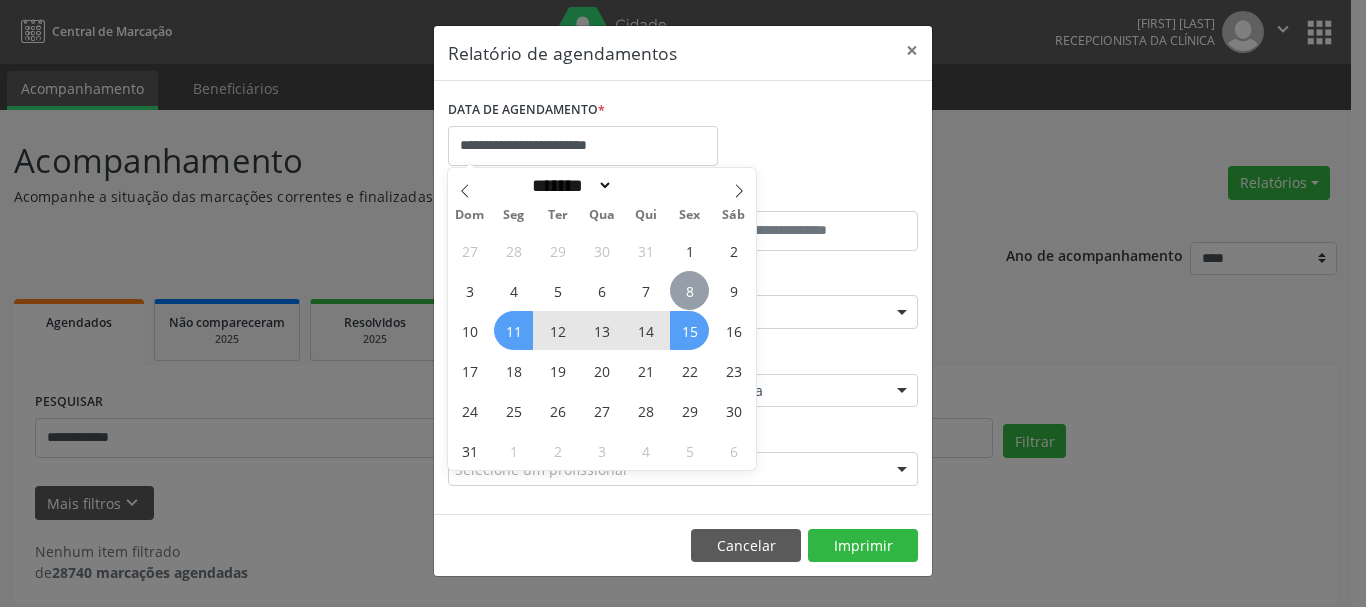 click on "8" at bounding box center (689, 290) 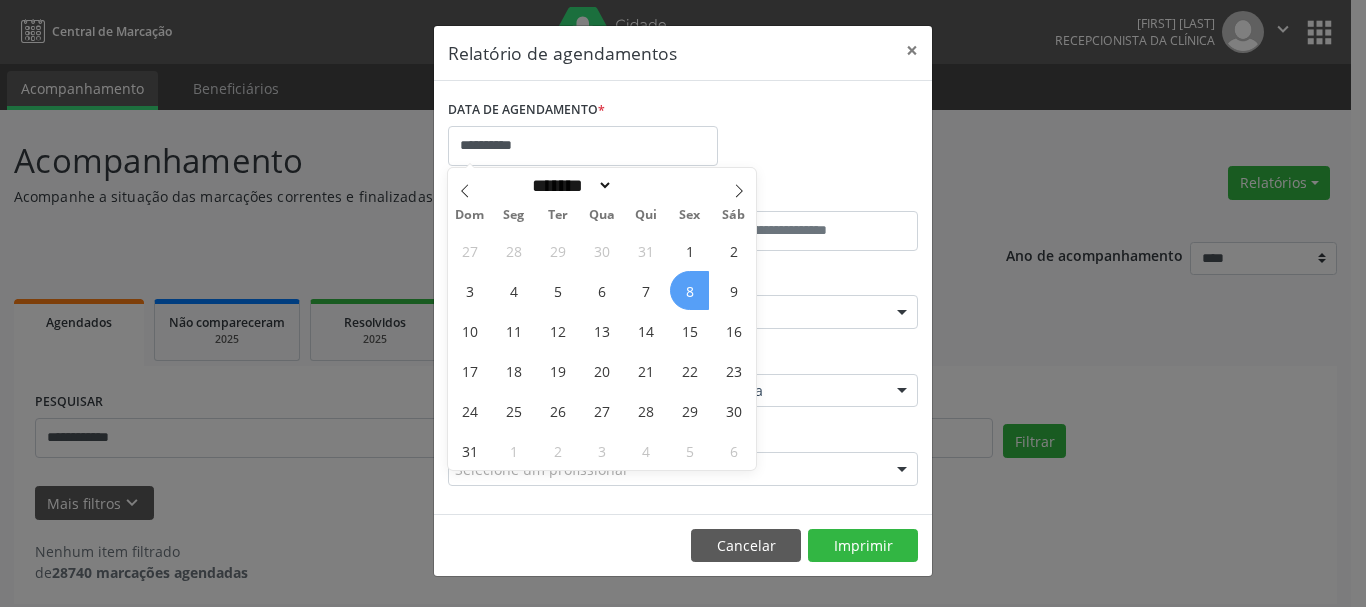 click on "8" at bounding box center (689, 290) 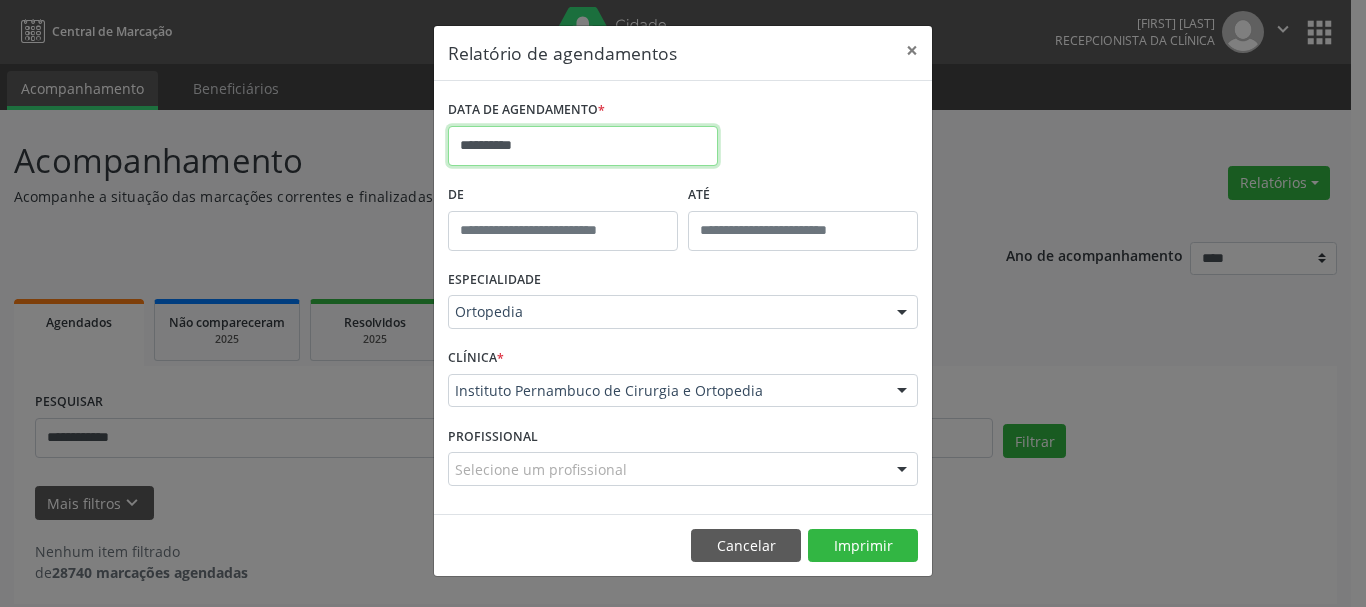 click on "**********" at bounding box center (583, 146) 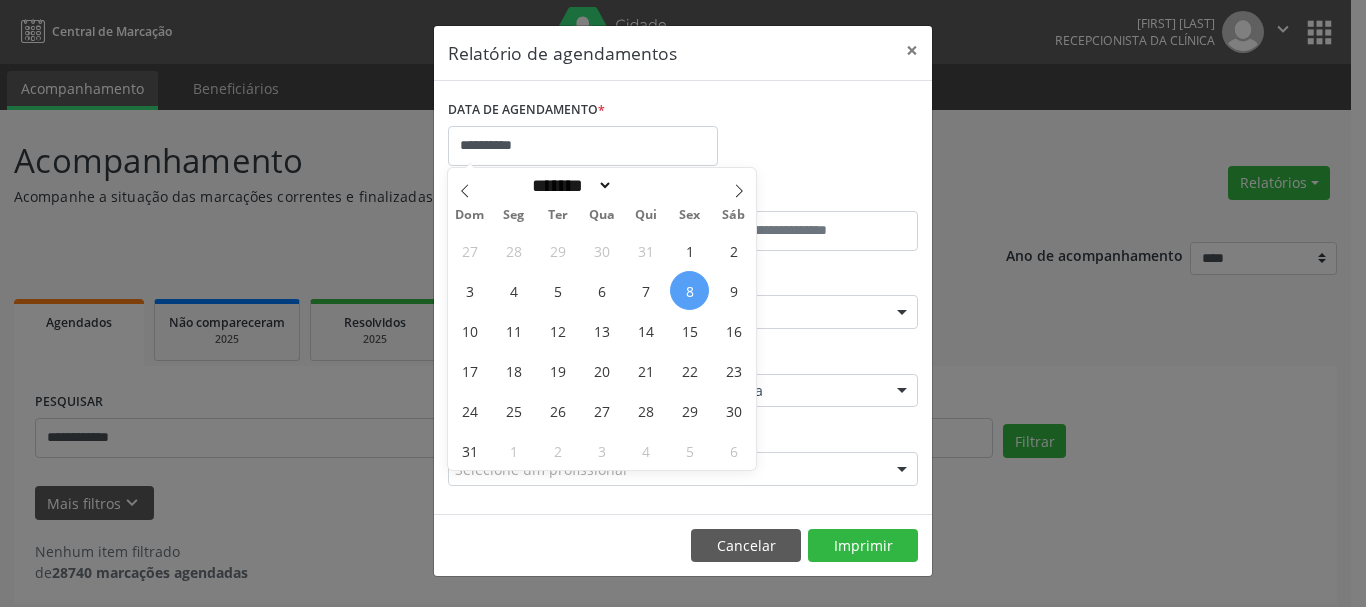 click on "8" at bounding box center [689, 290] 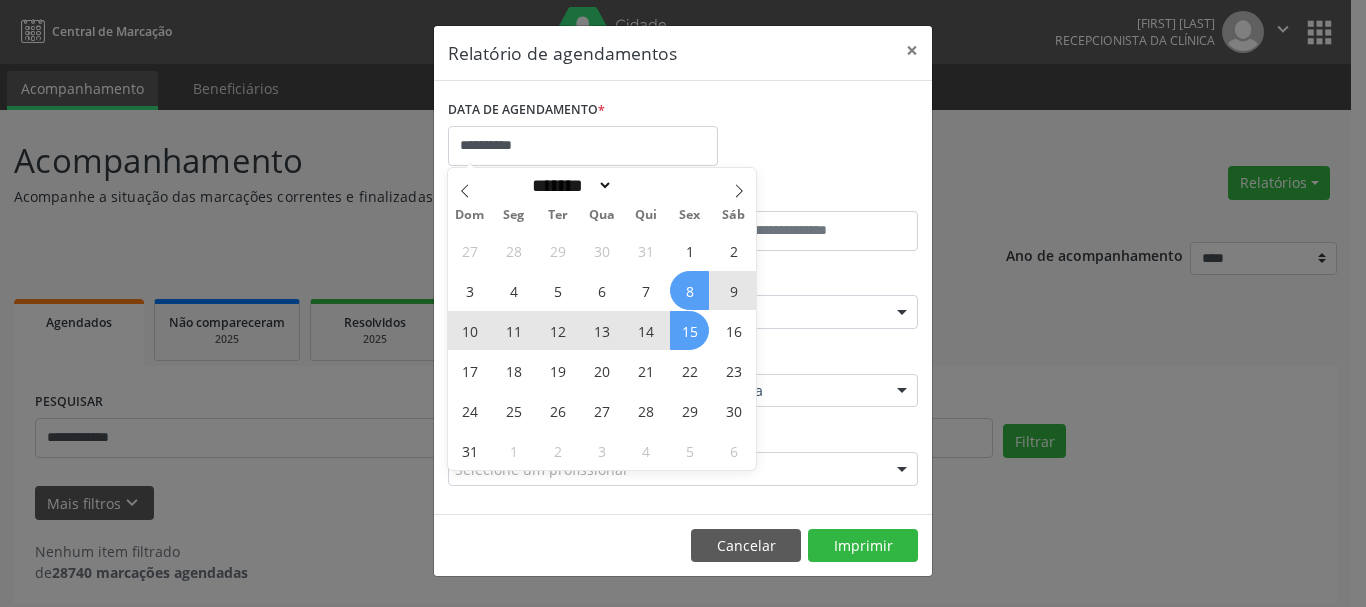 click on "27 28 29 30 31 1 2 3 4 5 6 7 8 9 10 11 12 13 14 15 16 17 18 19 20 21 22 23 24 25 26 27 28 29 30 31 1 2 3 4 5 6" at bounding box center (602, 350) 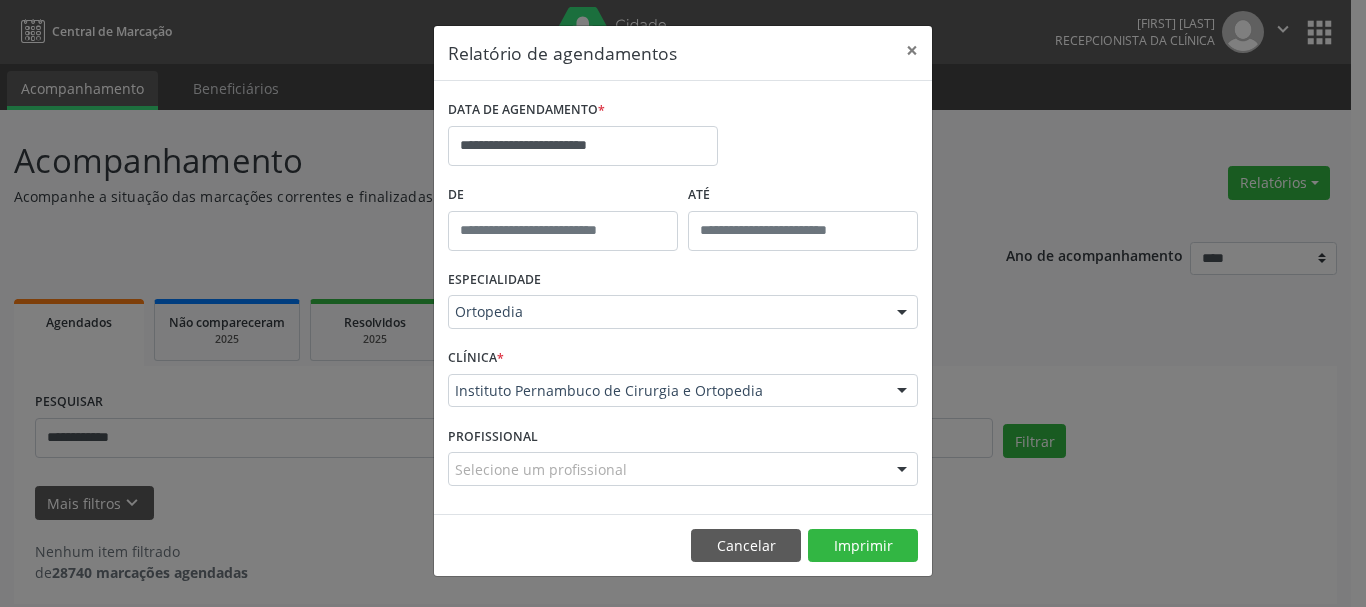 click on "**********" at bounding box center (683, 303) 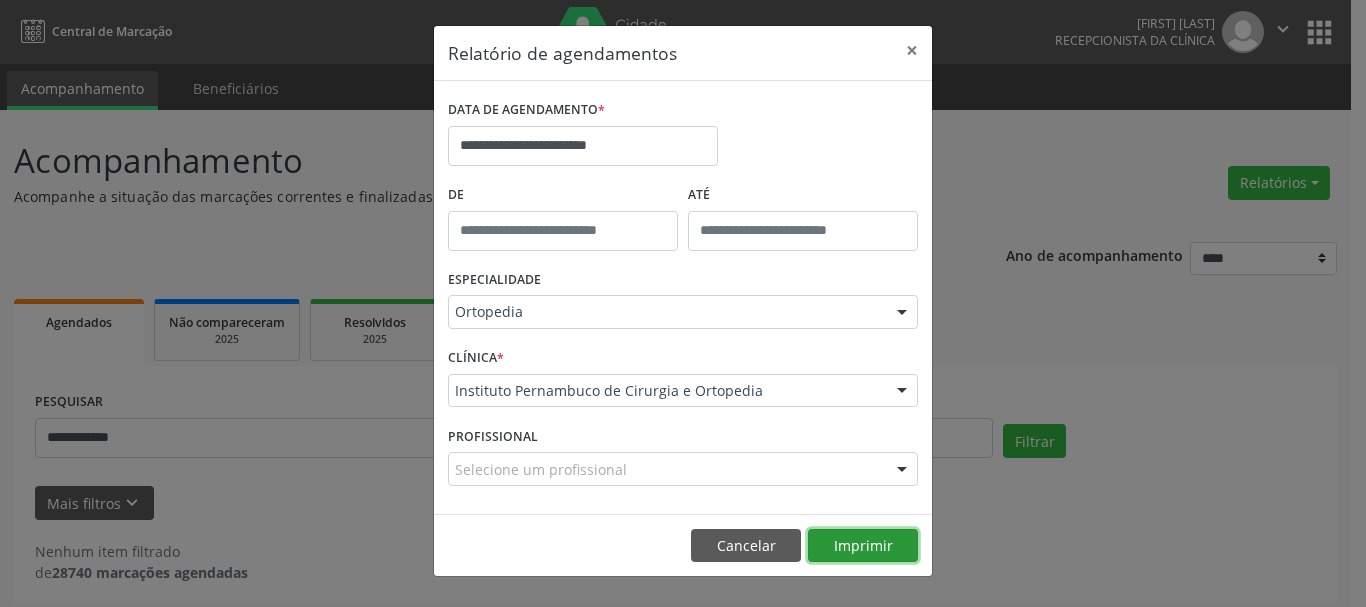click on "Imprimir" at bounding box center (863, 546) 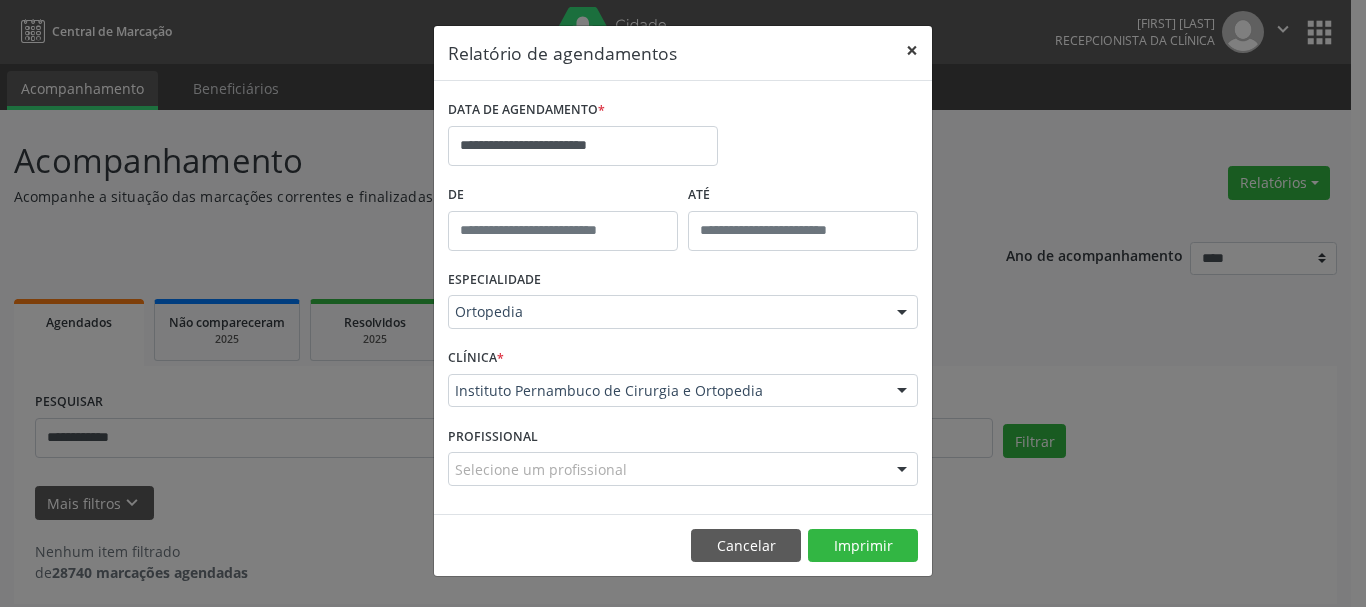 drag, startPoint x: 914, startPoint y: 47, endPoint x: 934, endPoint y: 41, distance: 20.880613 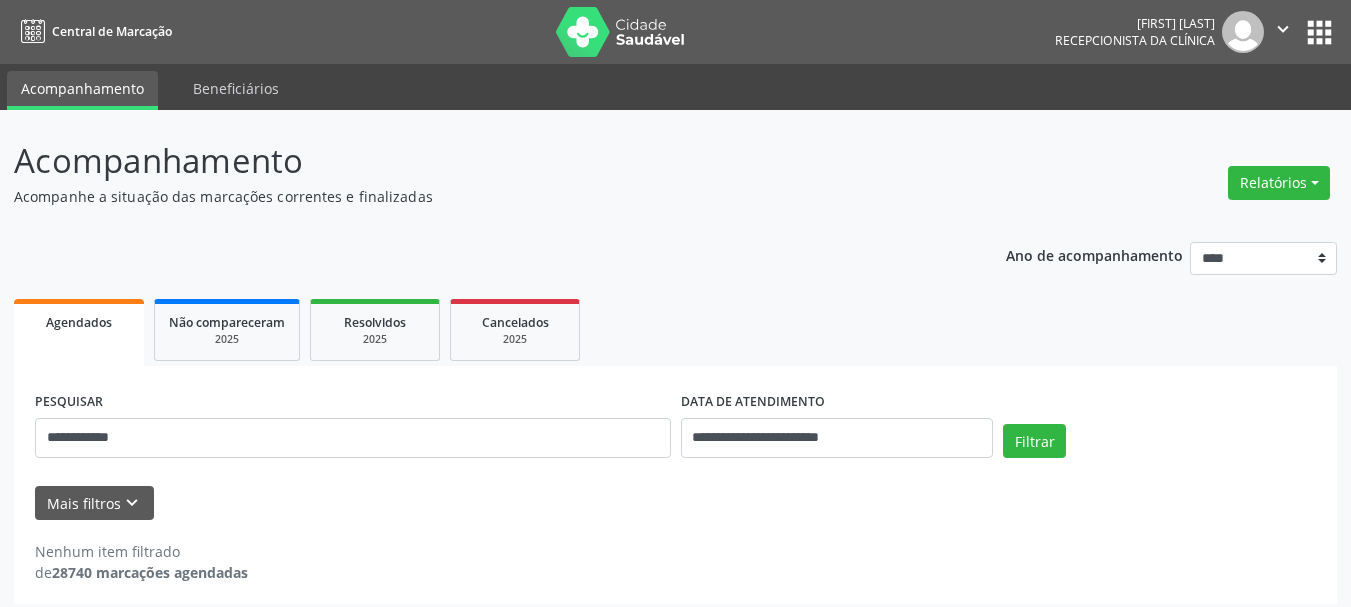 click on "" at bounding box center [1283, 29] 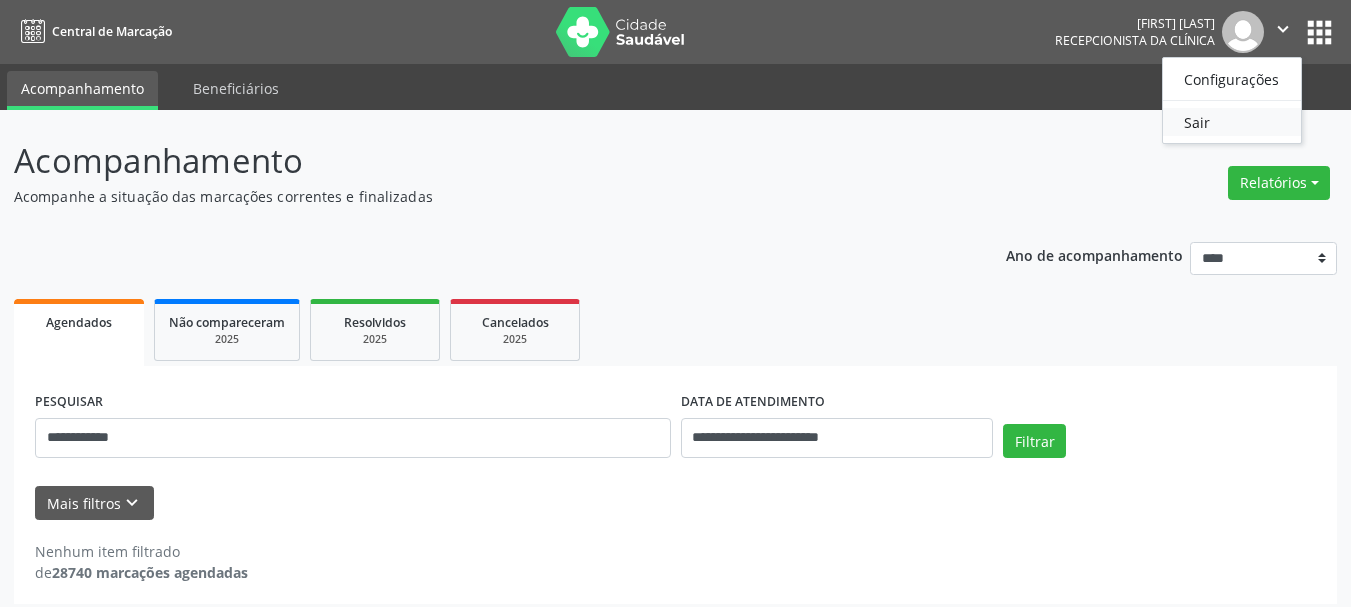 click on "Sair" at bounding box center [1232, 122] 